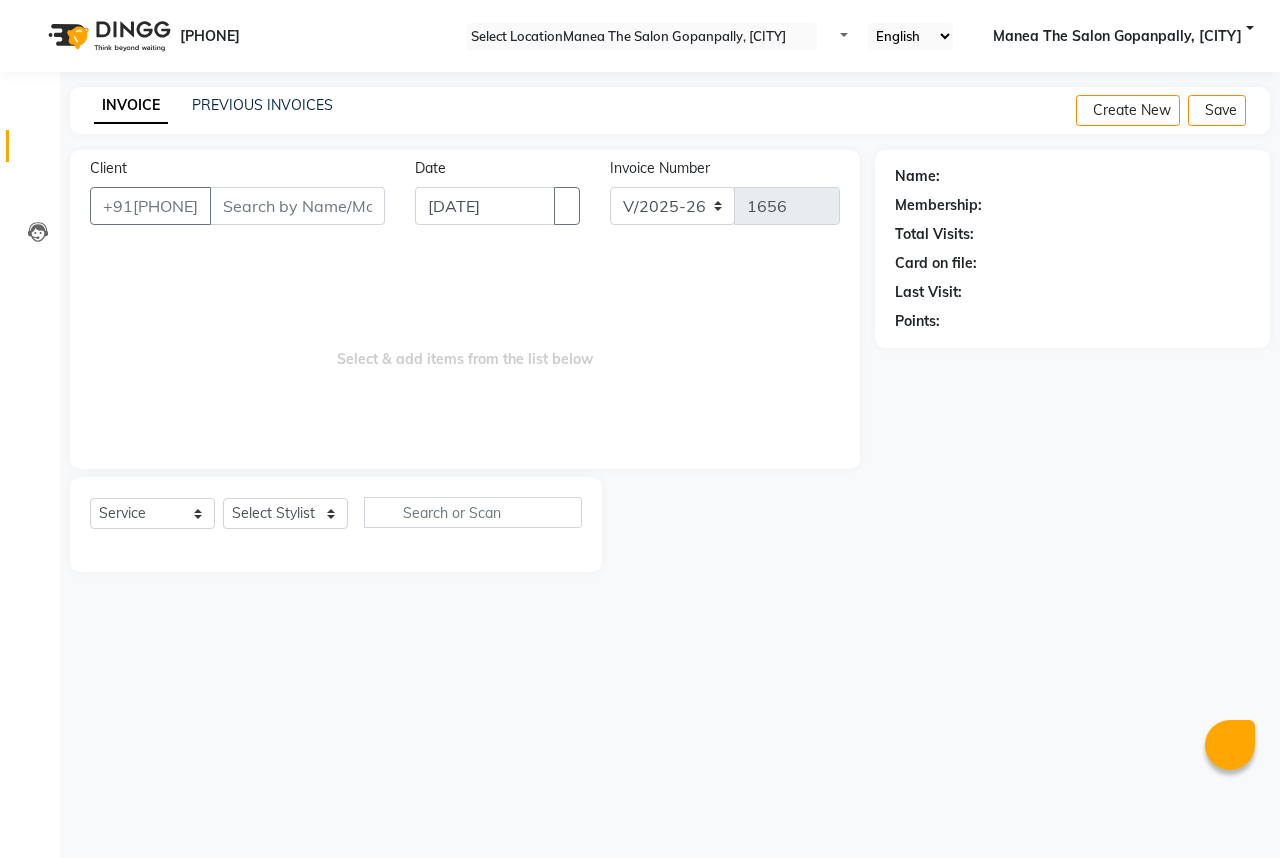 scroll, scrollTop: 0, scrollLeft: 0, axis: both 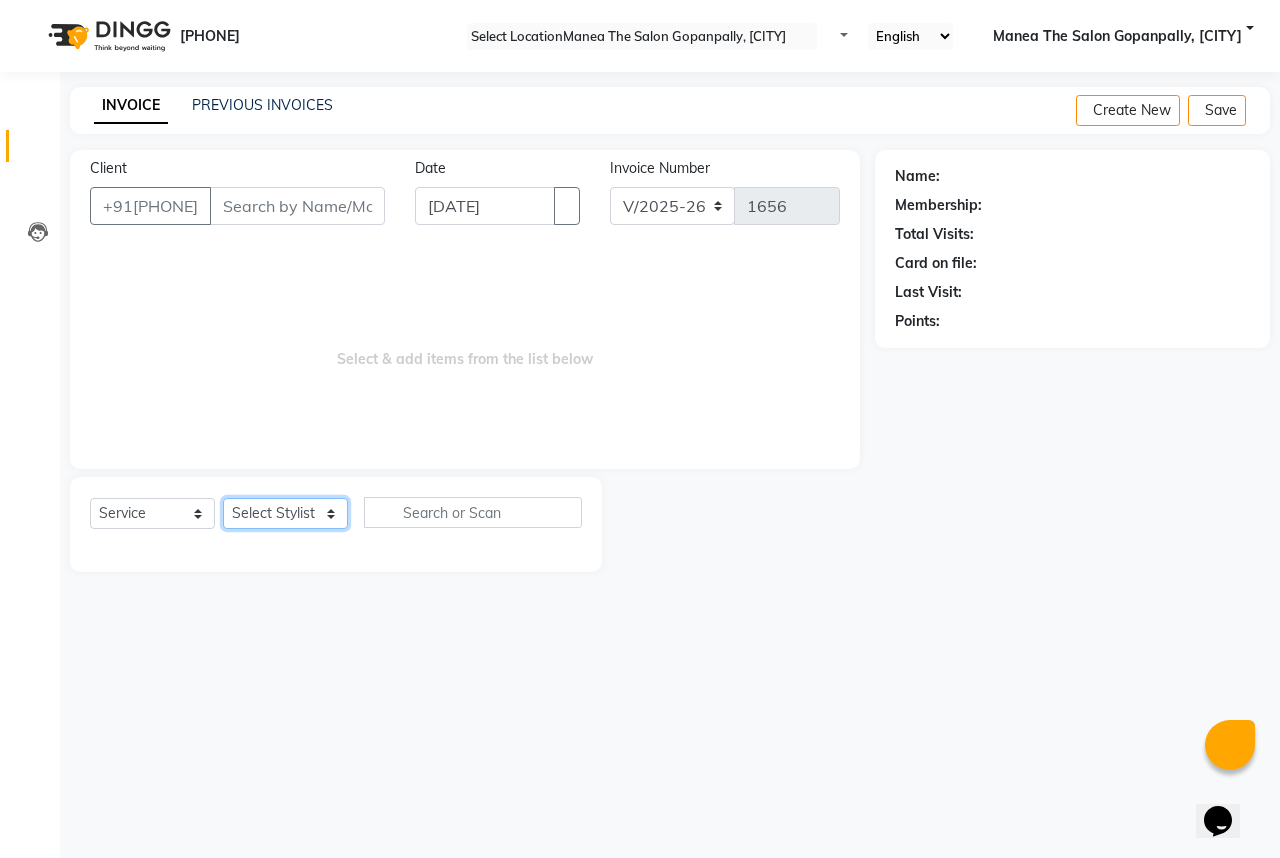 click on "Select Stylist [NAME], [NAME], [NAME], [NAME], [NAME], [NAME], [NAME], [NAME], [NAME]" at bounding box center [285, 513] 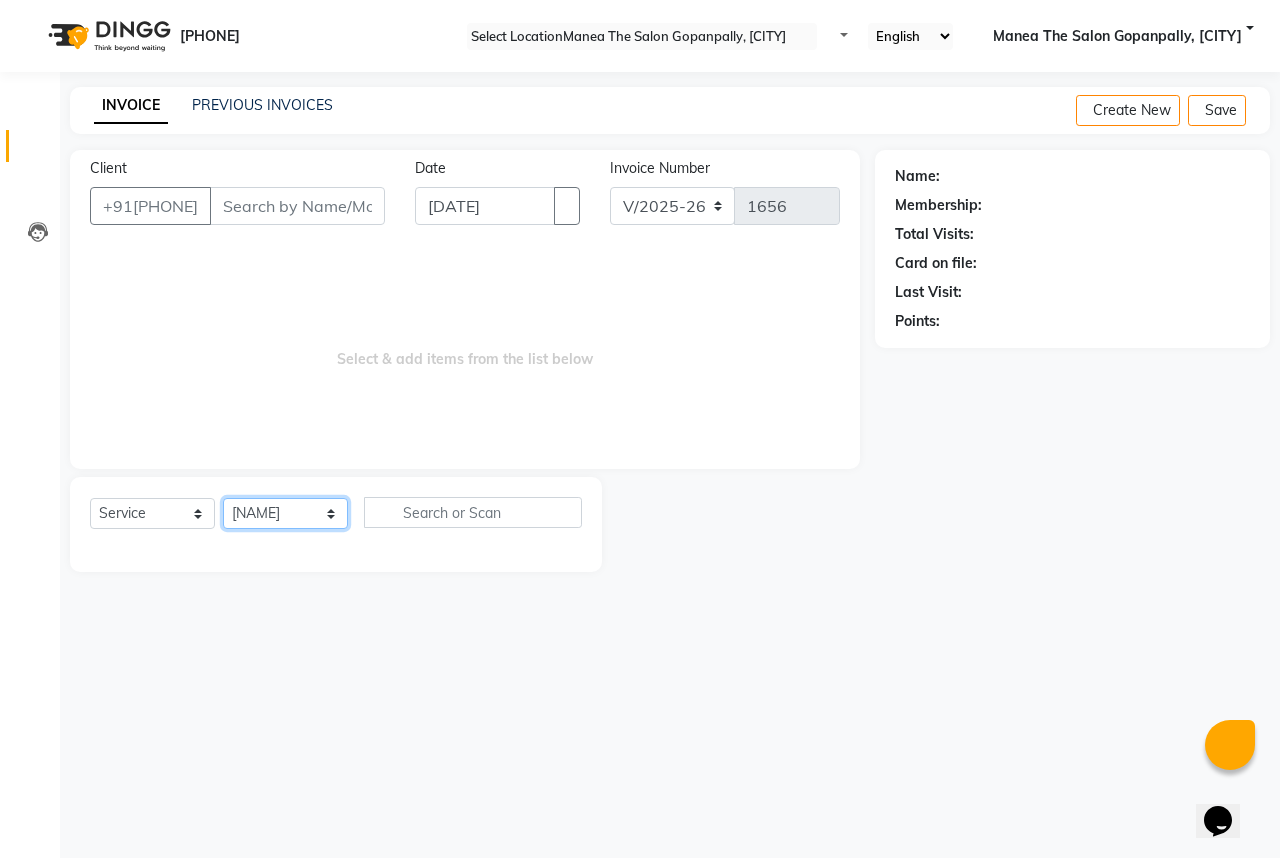 click on "Select Stylist [NAME], [NAME], [NAME], [NAME], [NAME], [NAME], [NAME], [NAME], [NAME]" at bounding box center [285, 513] 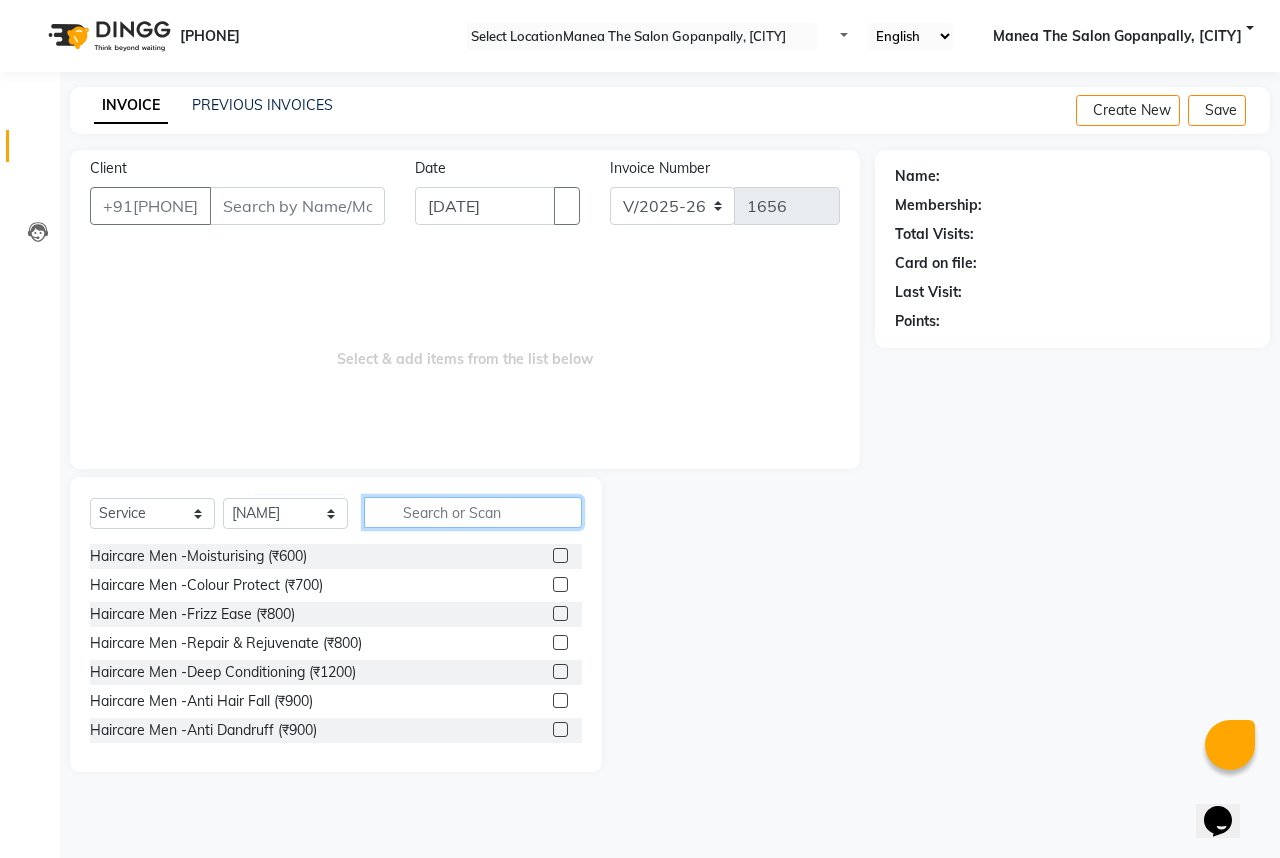 click at bounding box center [473, 512] 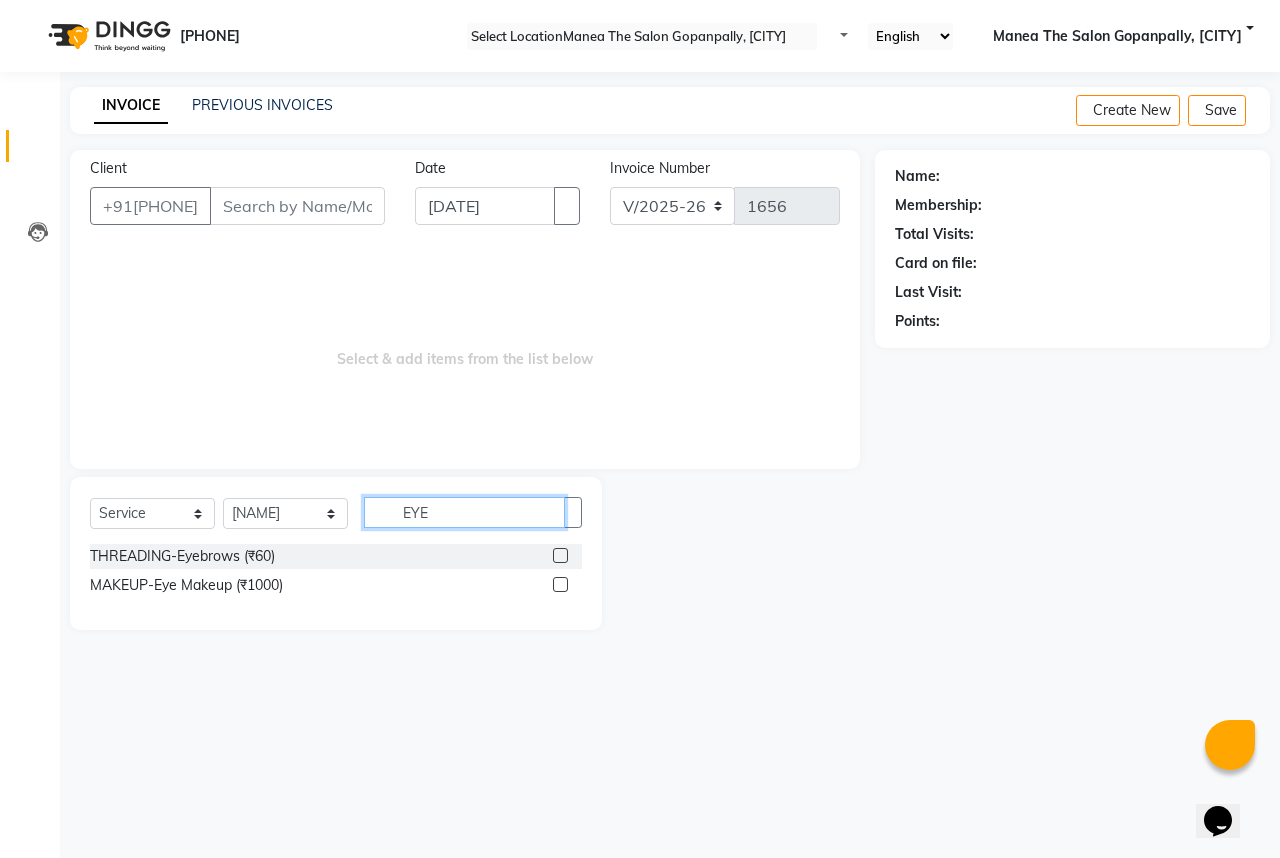 type on "EYE" 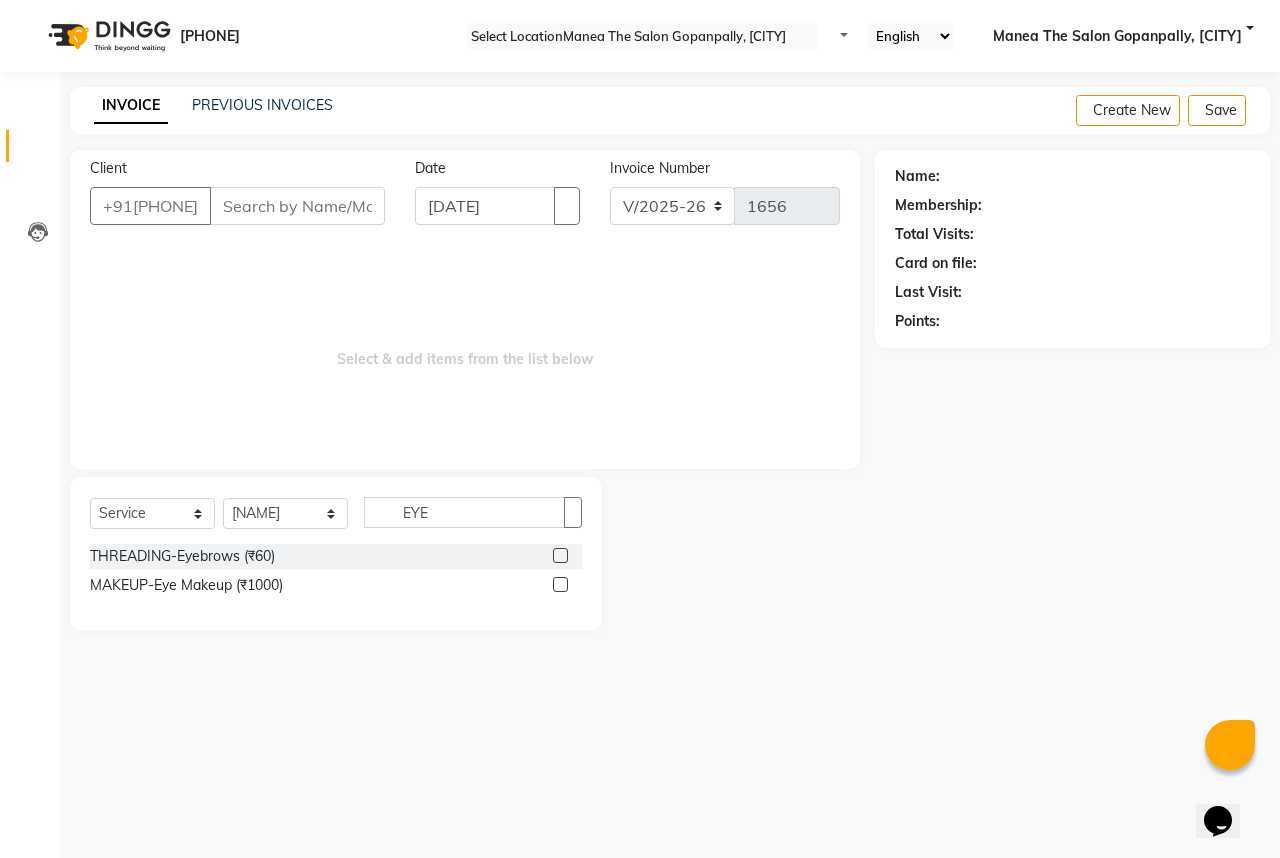 click at bounding box center [560, 555] 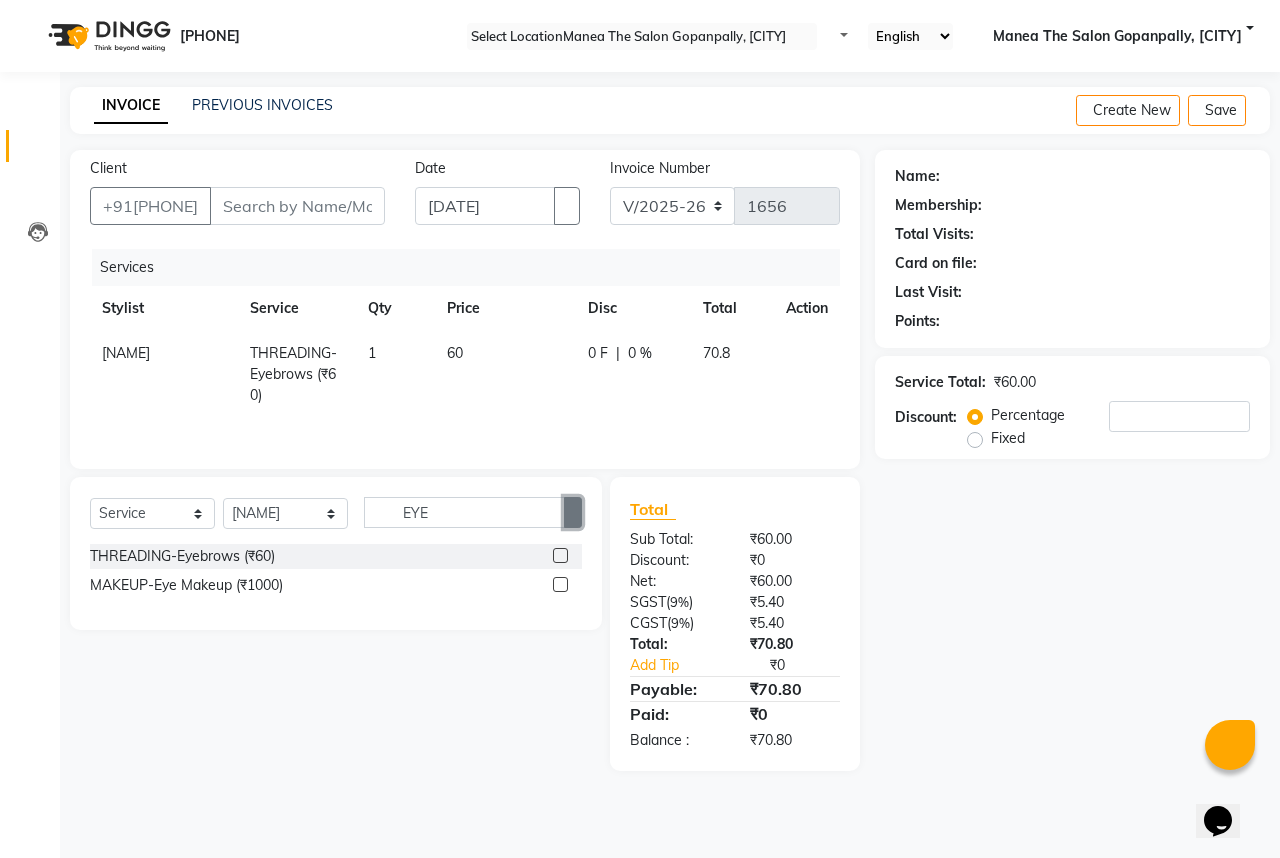 click at bounding box center [573, 513] 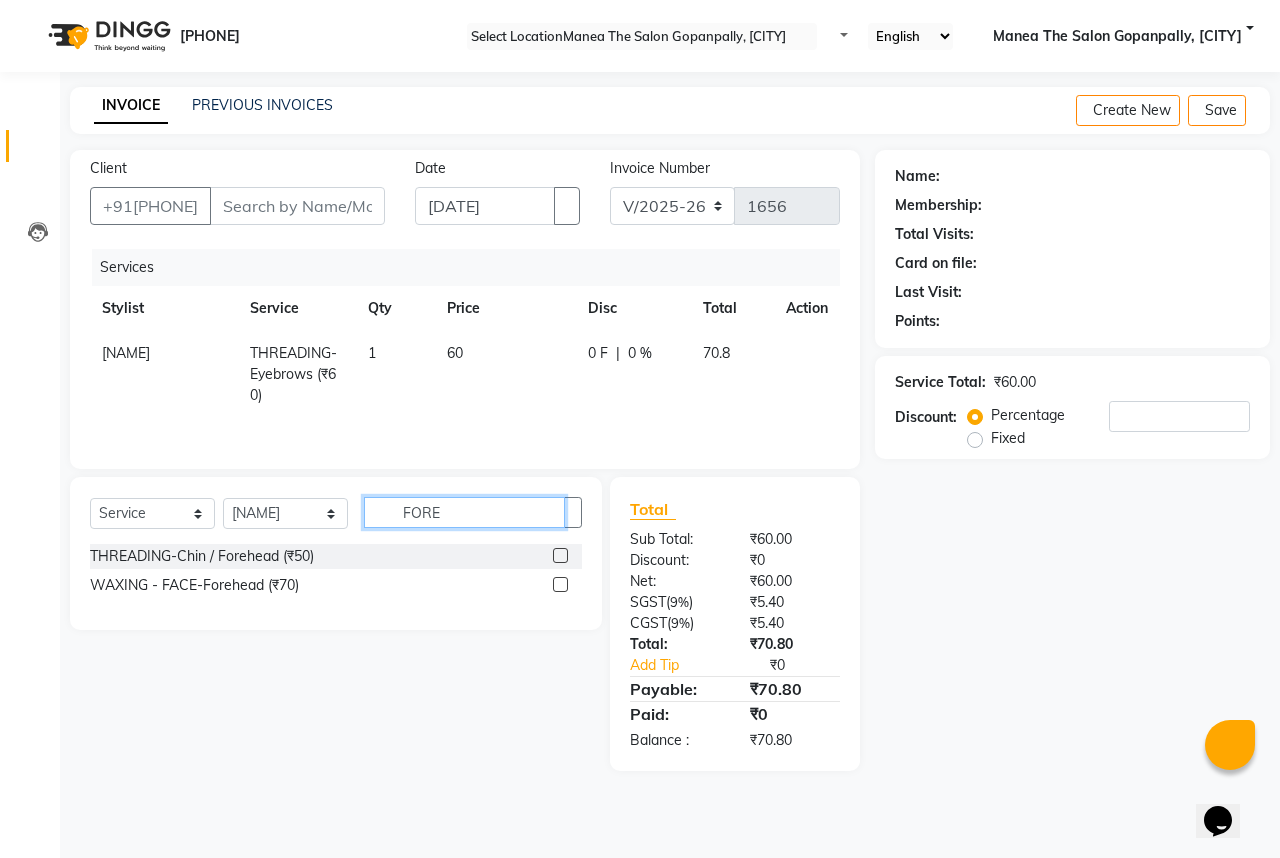 type on "FORE" 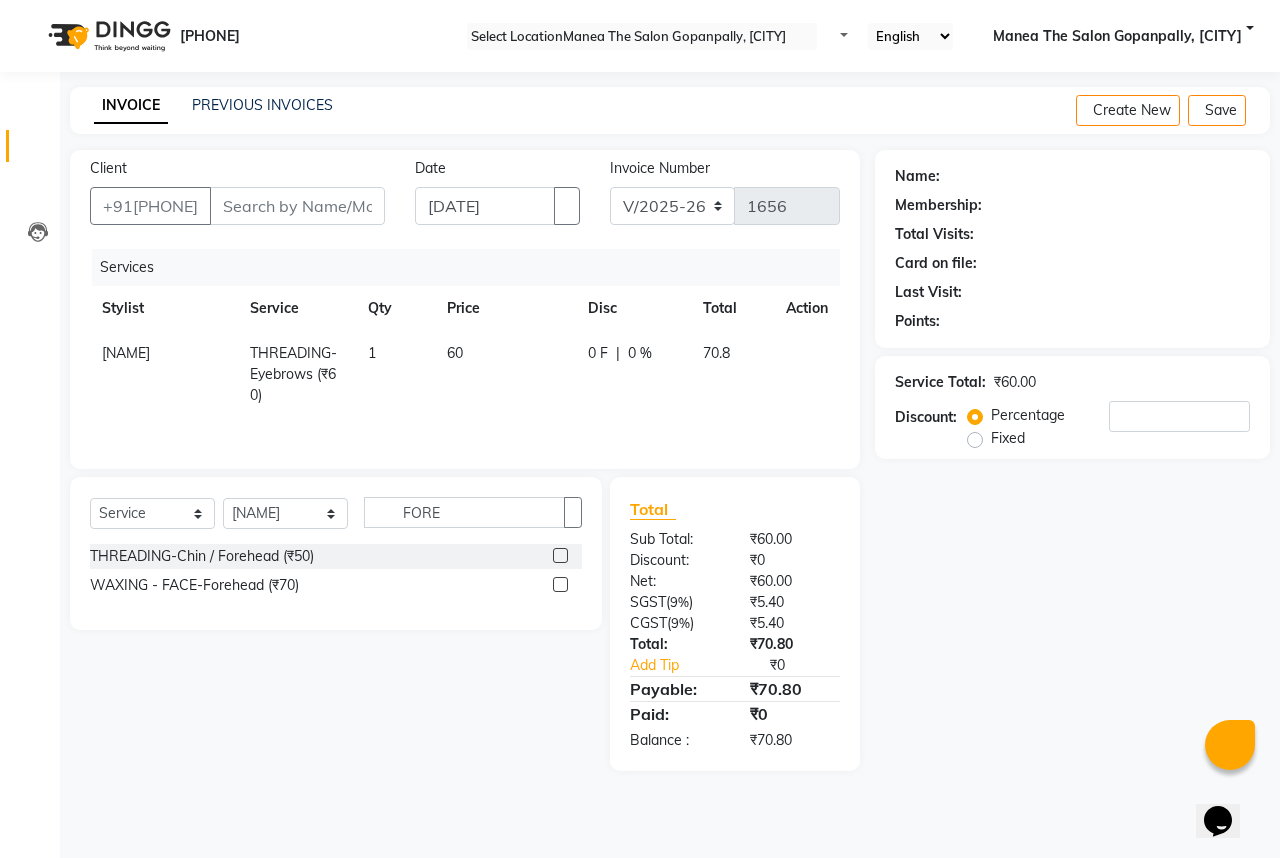 click at bounding box center [560, 555] 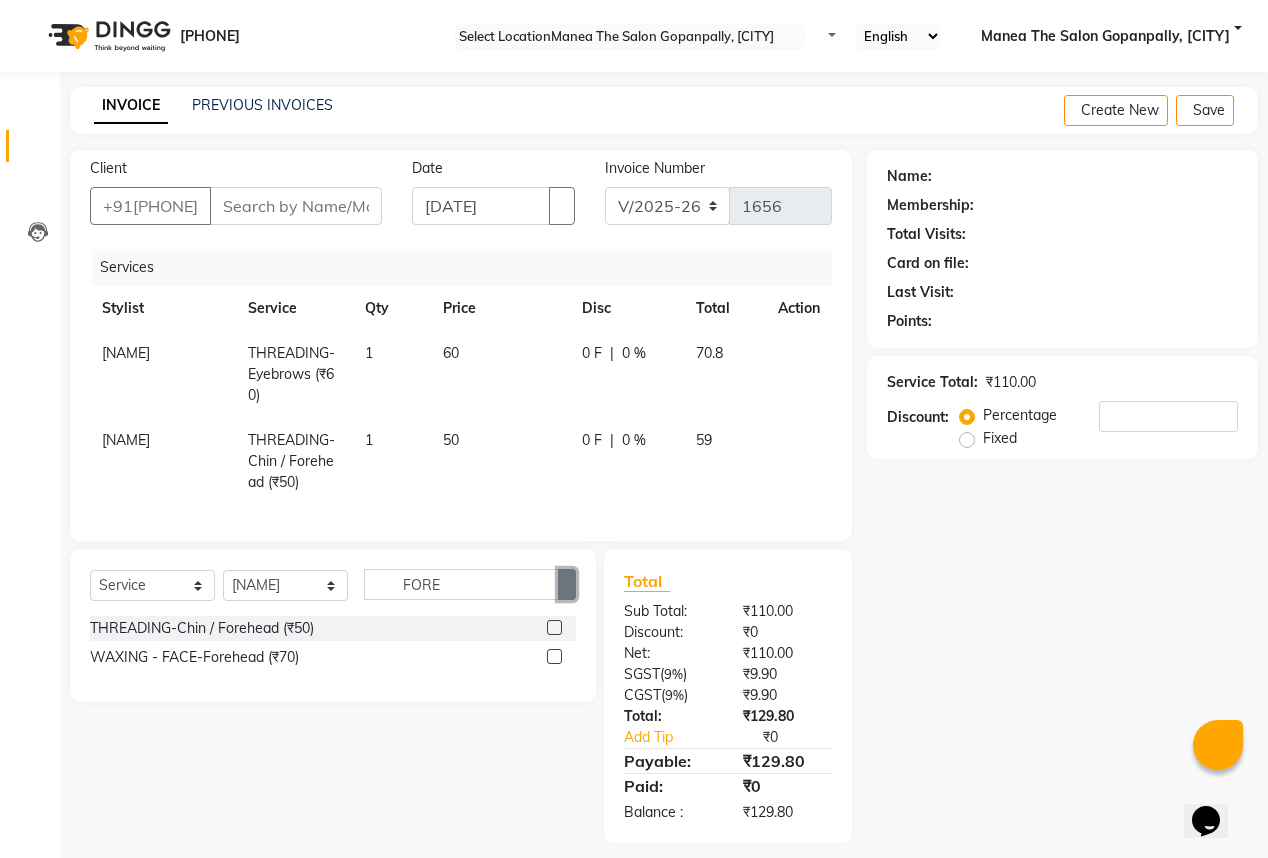 click at bounding box center [567, 585] 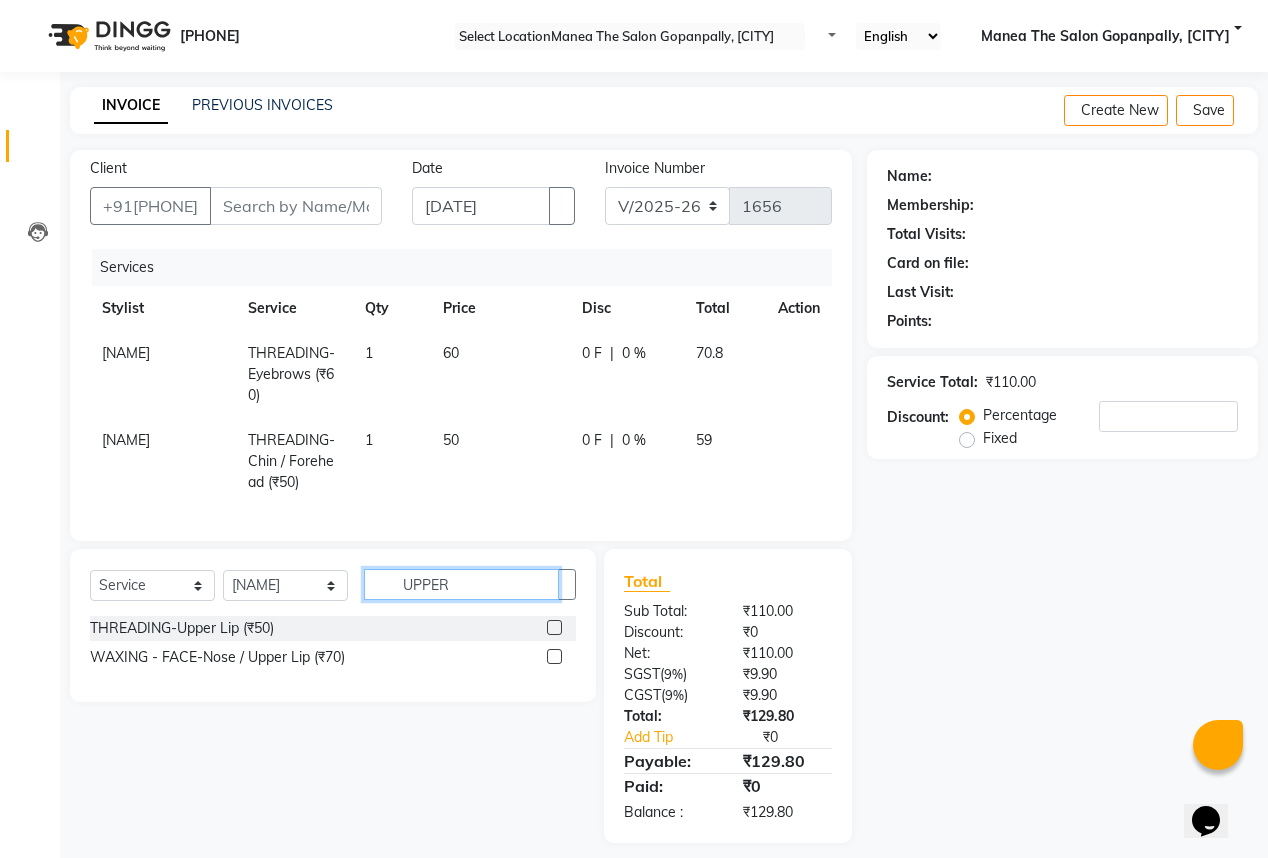 type on "UPPER" 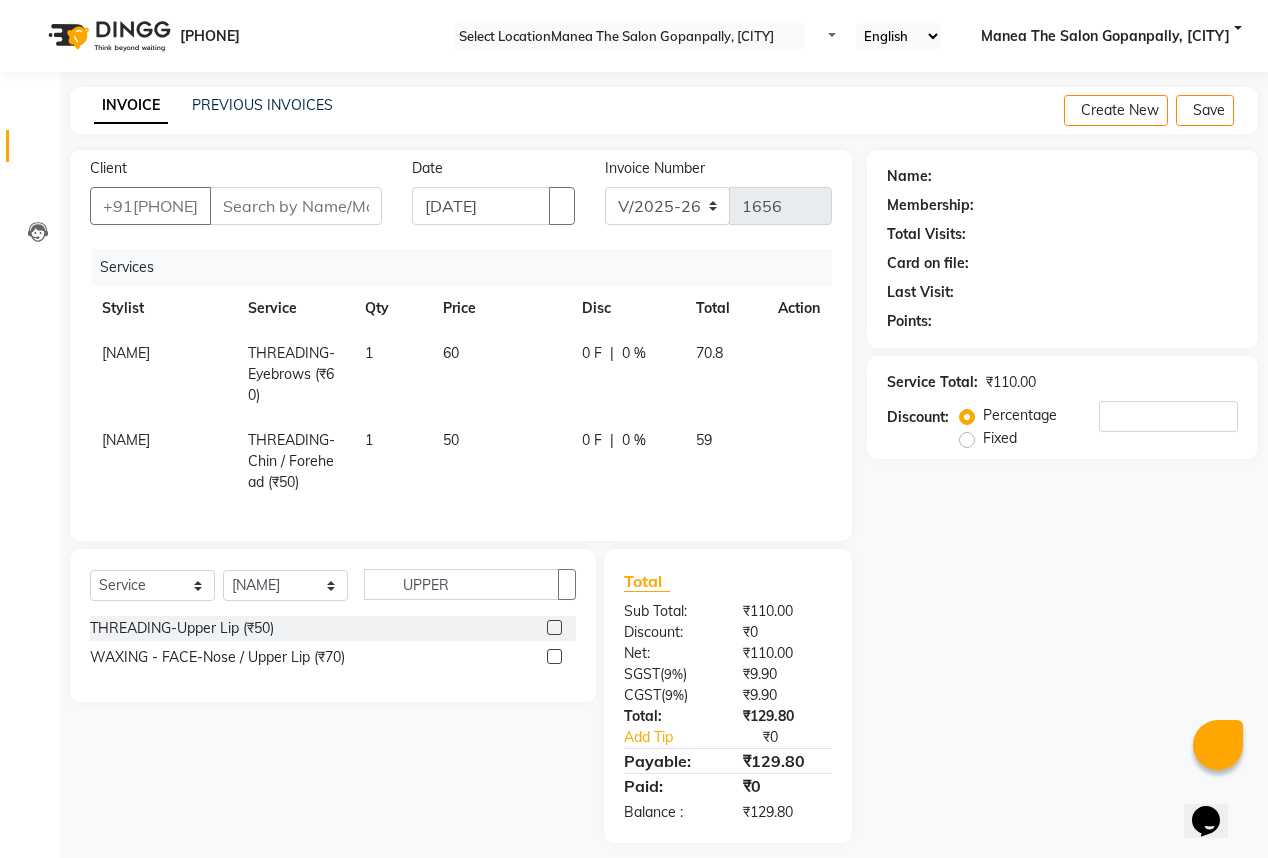 click at bounding box center (554, 656) 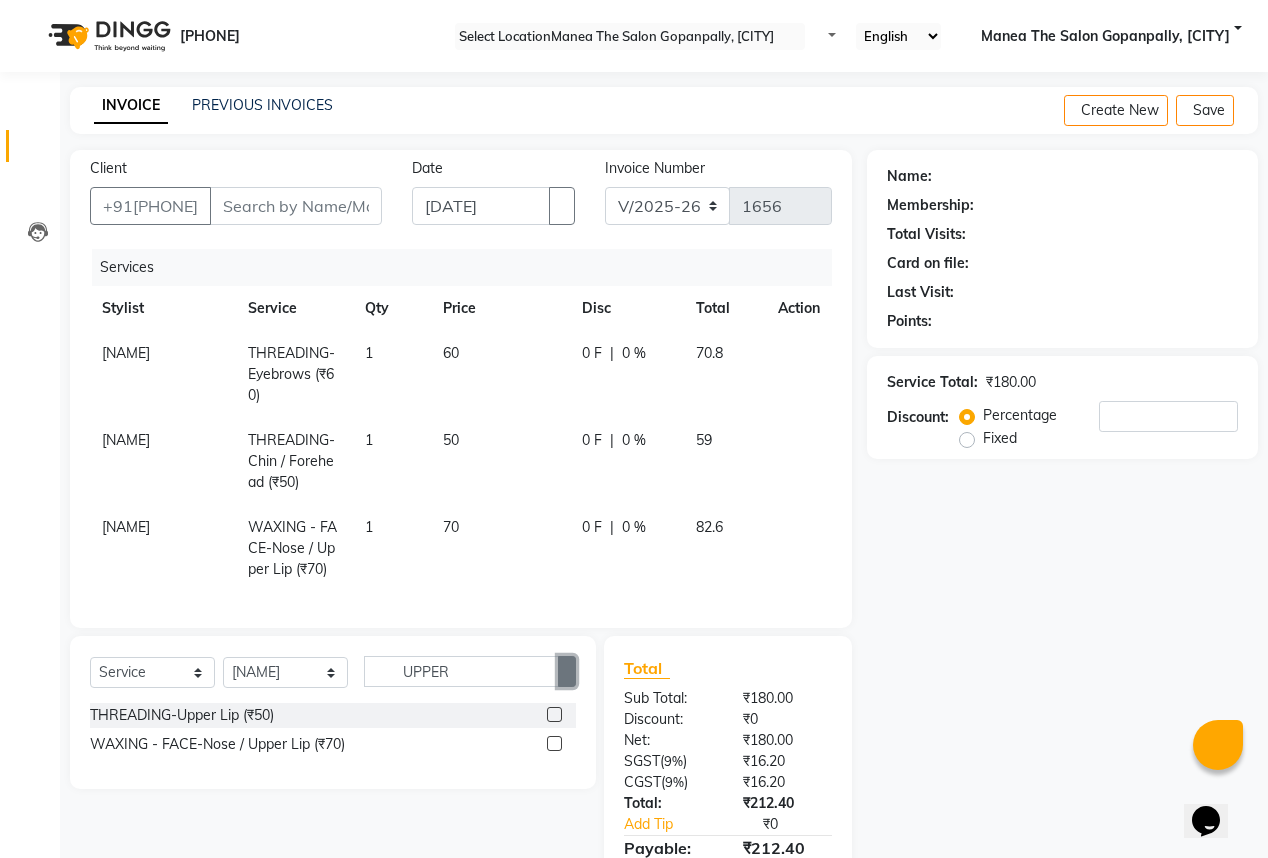 click at bounding box center (567, 672) 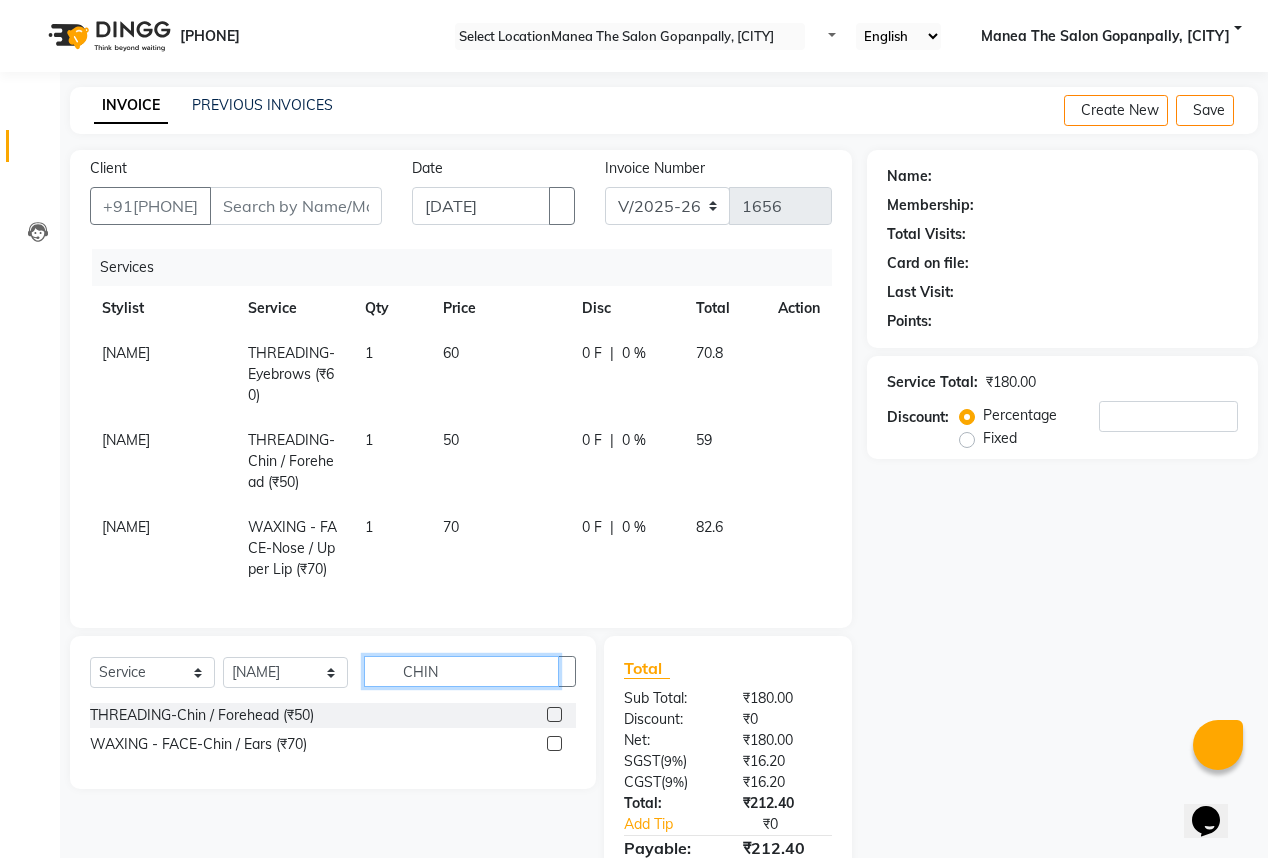type on "CHIN" 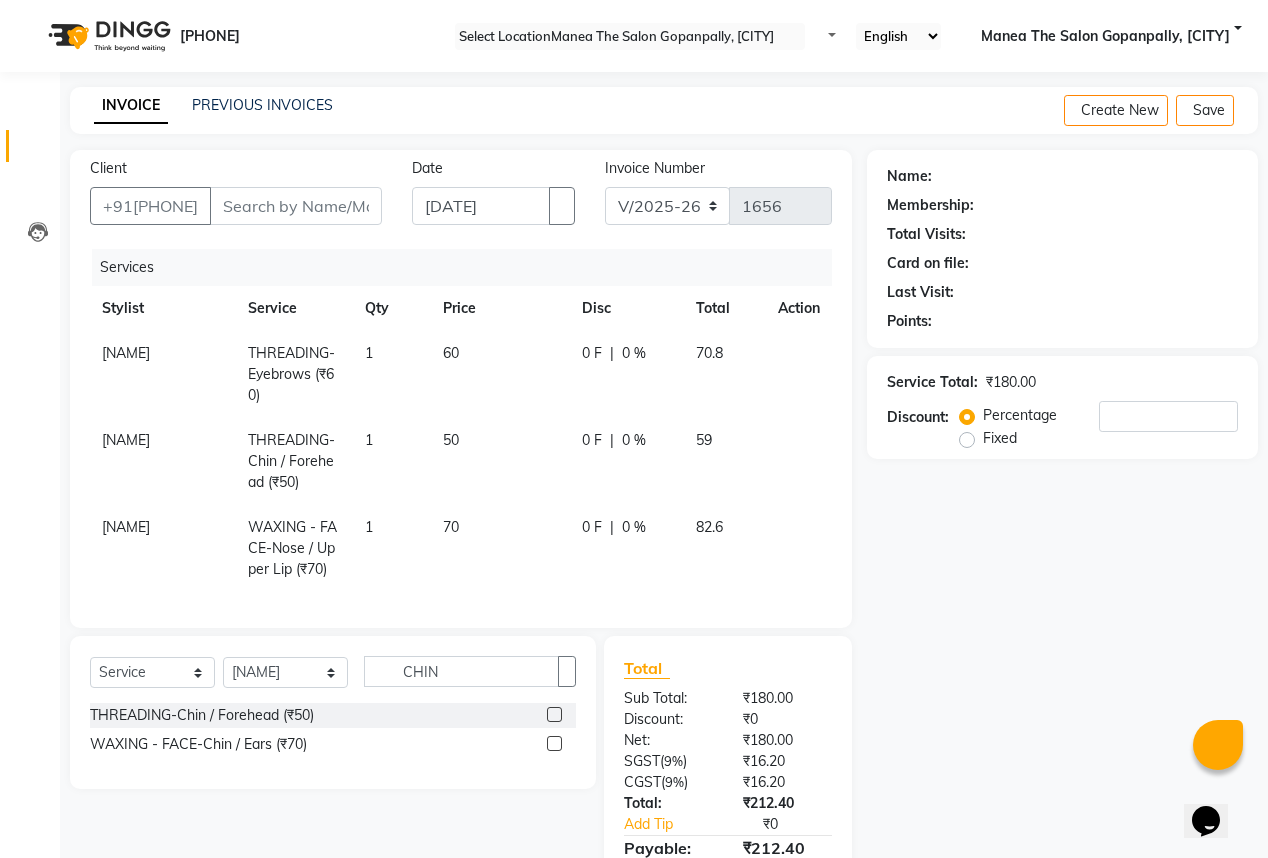 click at bounding box center (554, 743) 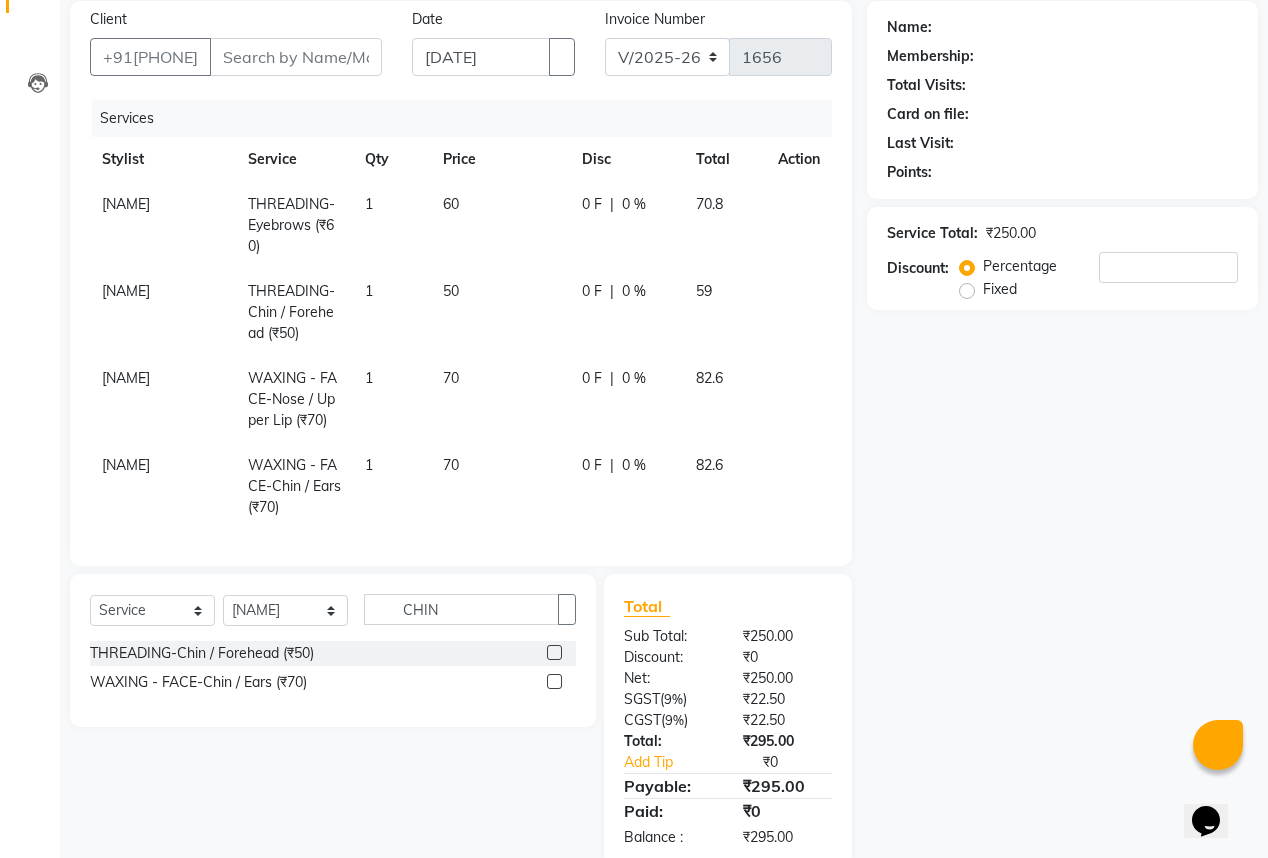 scroll, scrollTop: 160, scrollLeft: 0, axis: vertical 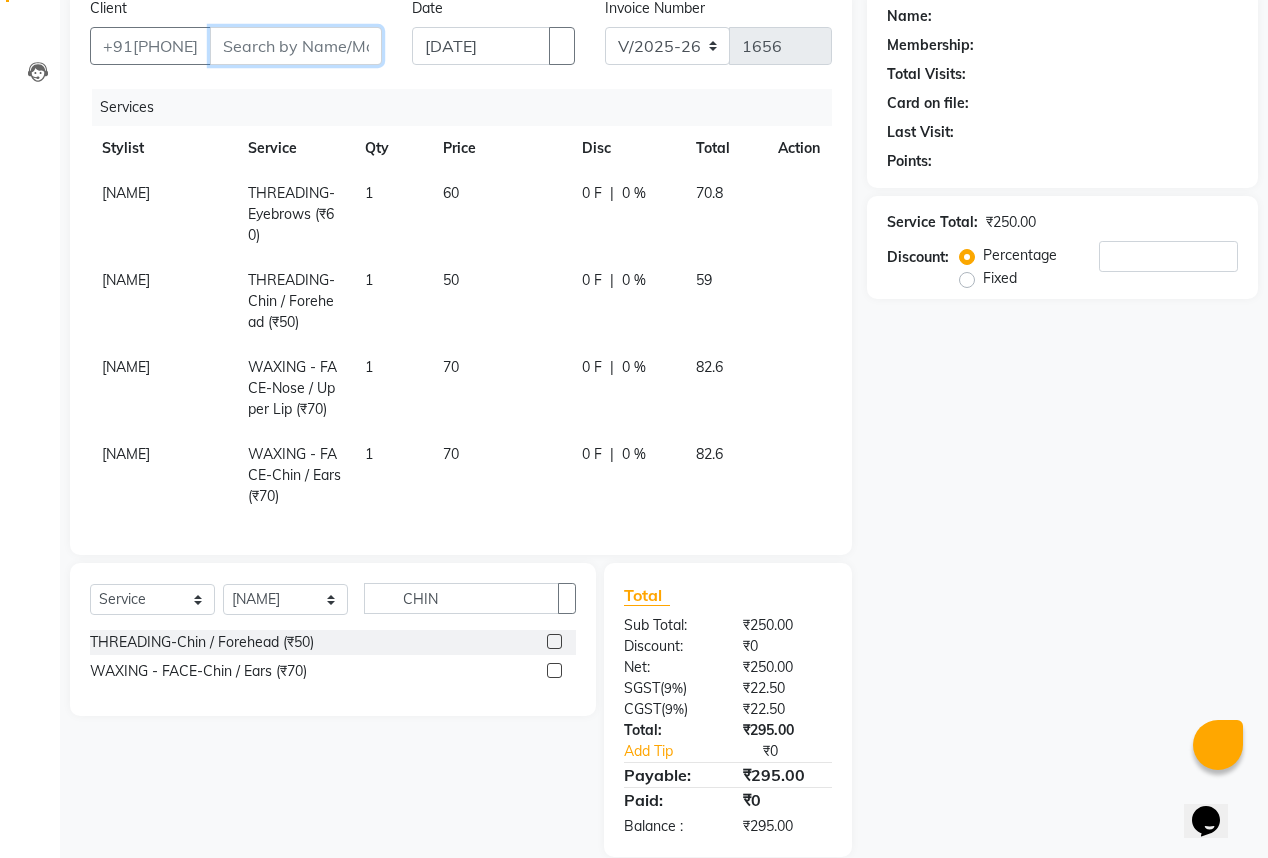 click on "Client" at bounding box center [296, 46] 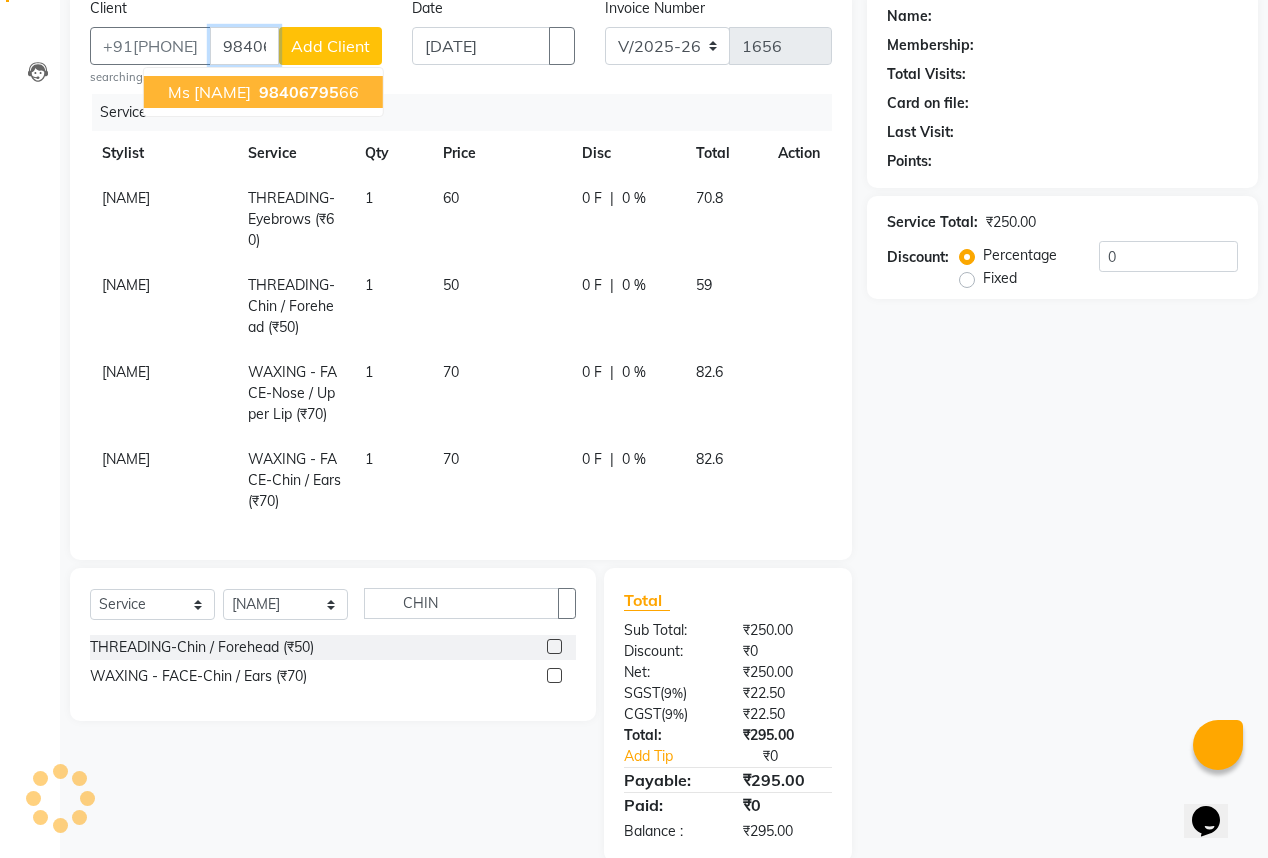 click on "98406795" at bounding box center (299, 92) 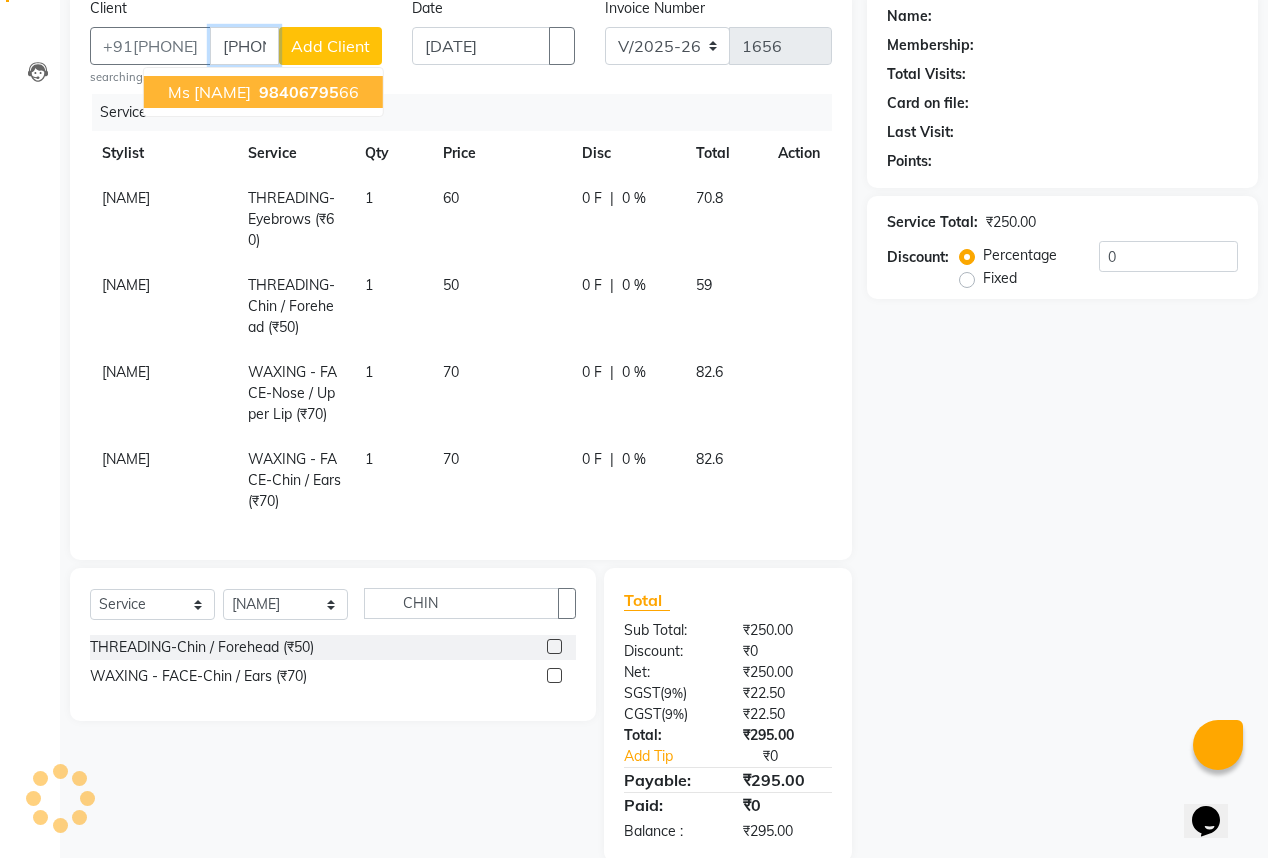 type on "[PHONE]" 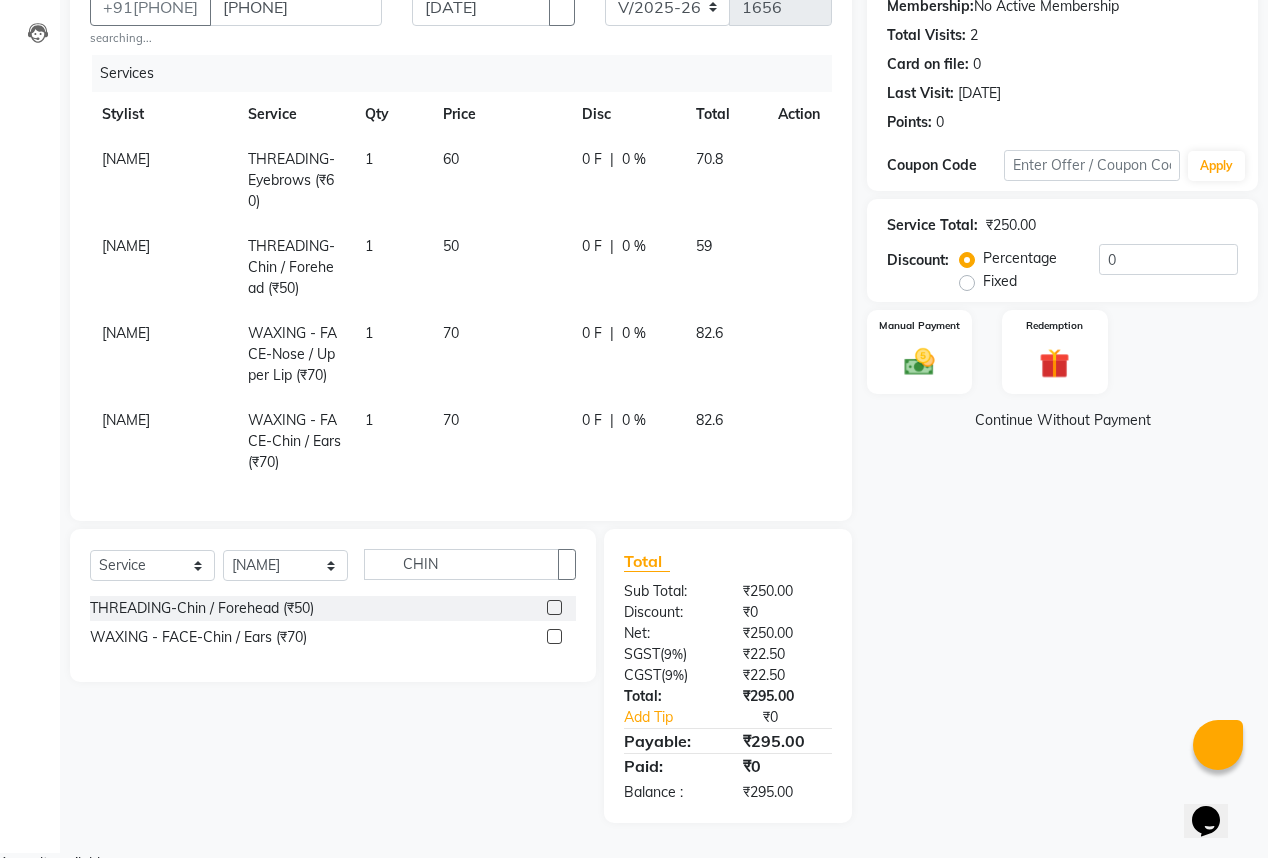 scroll, scrollTop: 206, scrollLeft: 0, axis: vertical 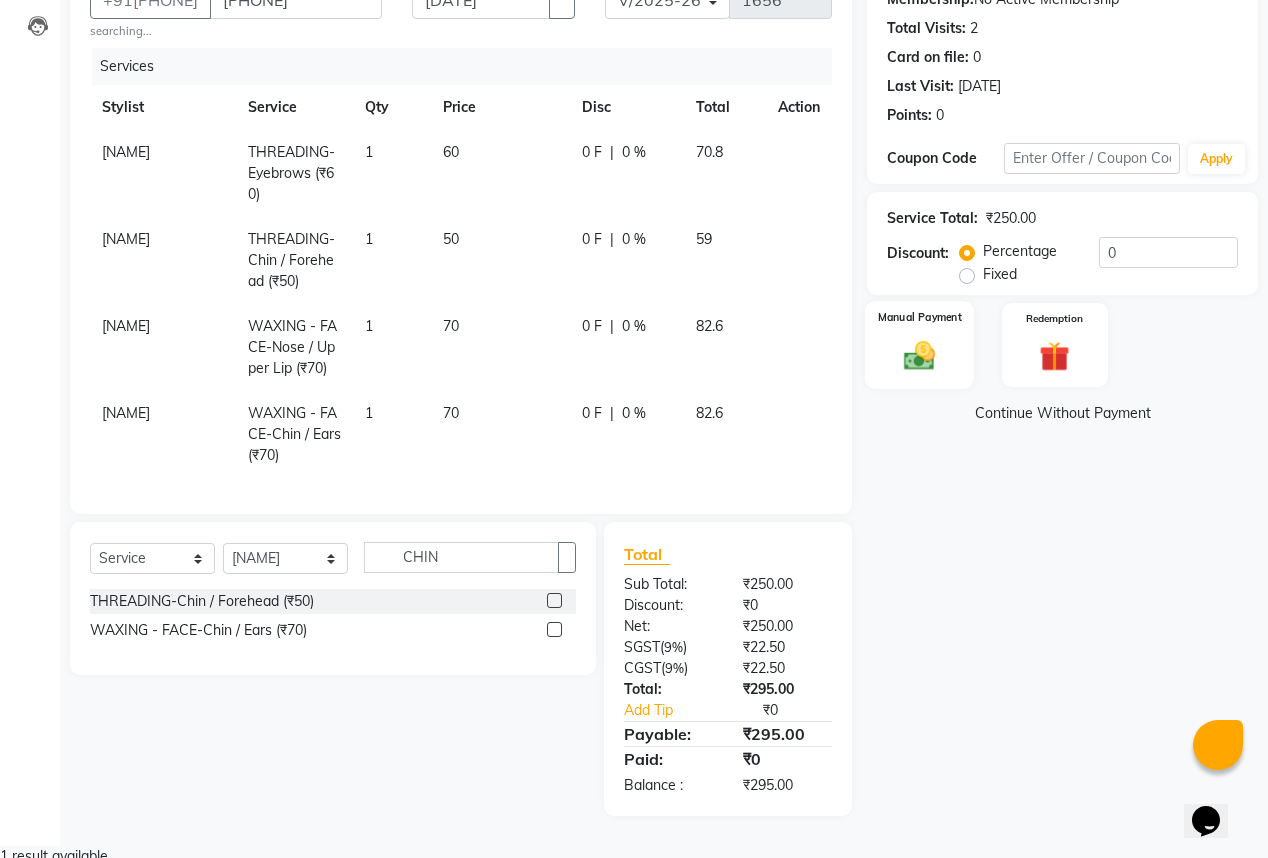 click at bounding box center [919, 355] 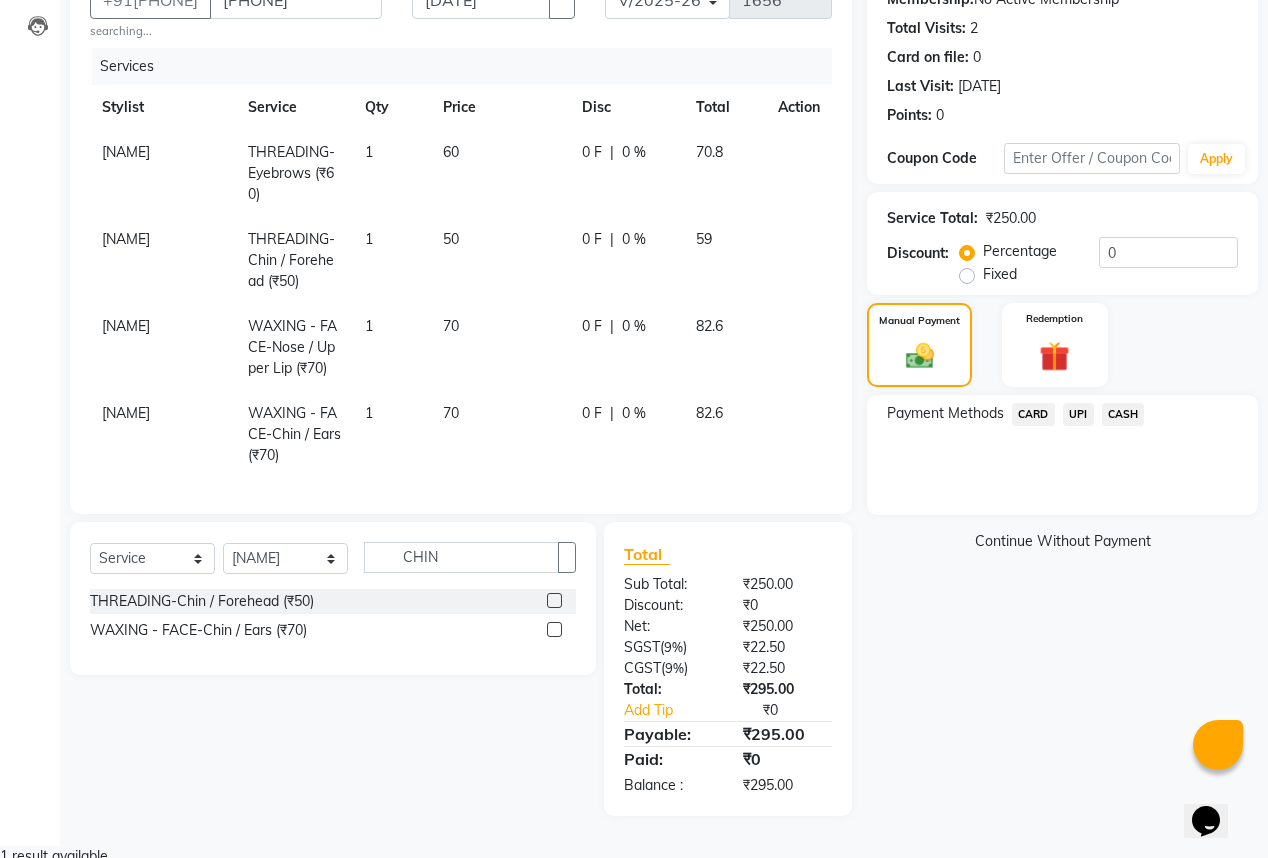click on "UPI" at bounding box center (1033, 414) 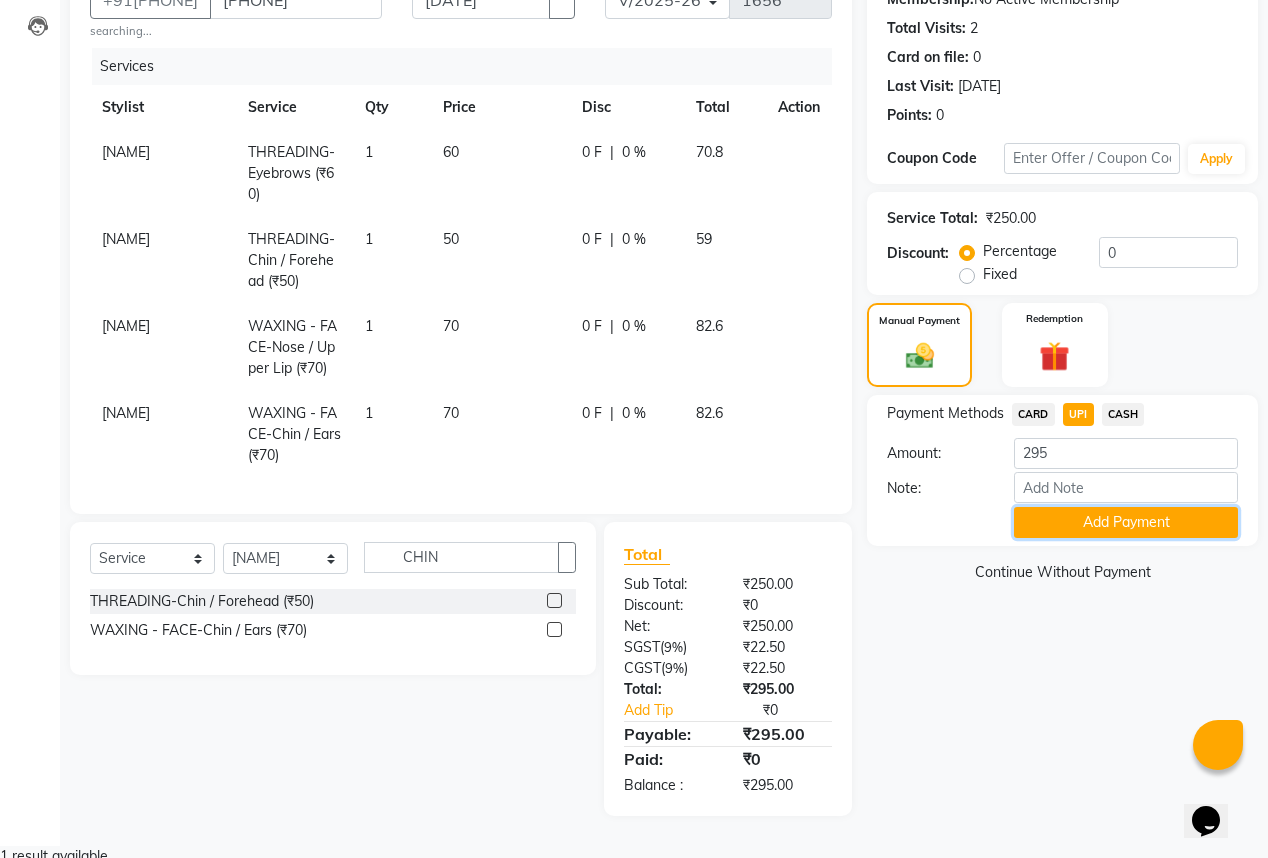 click on "Add Payment" at bounding box center [1126, 522] 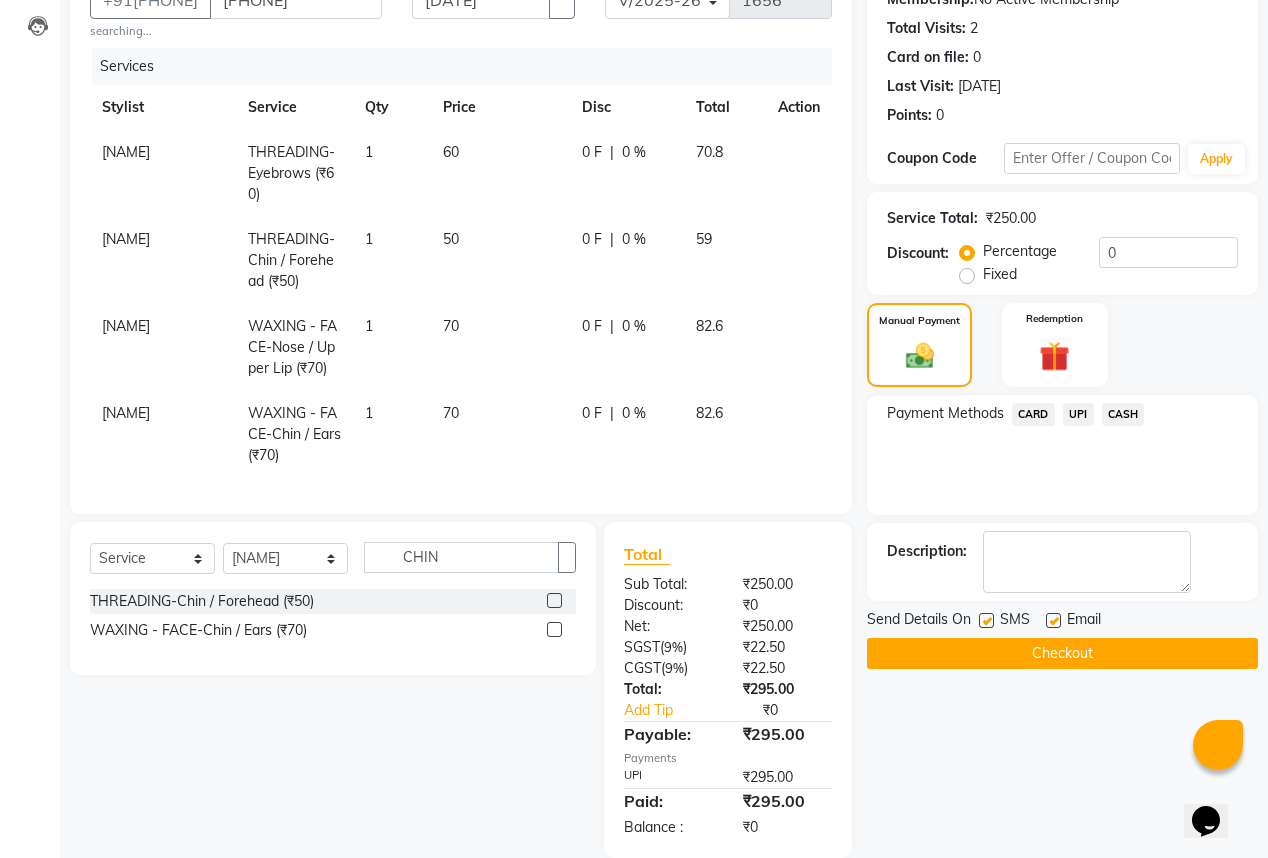 click at bounding box center [1053, 620] 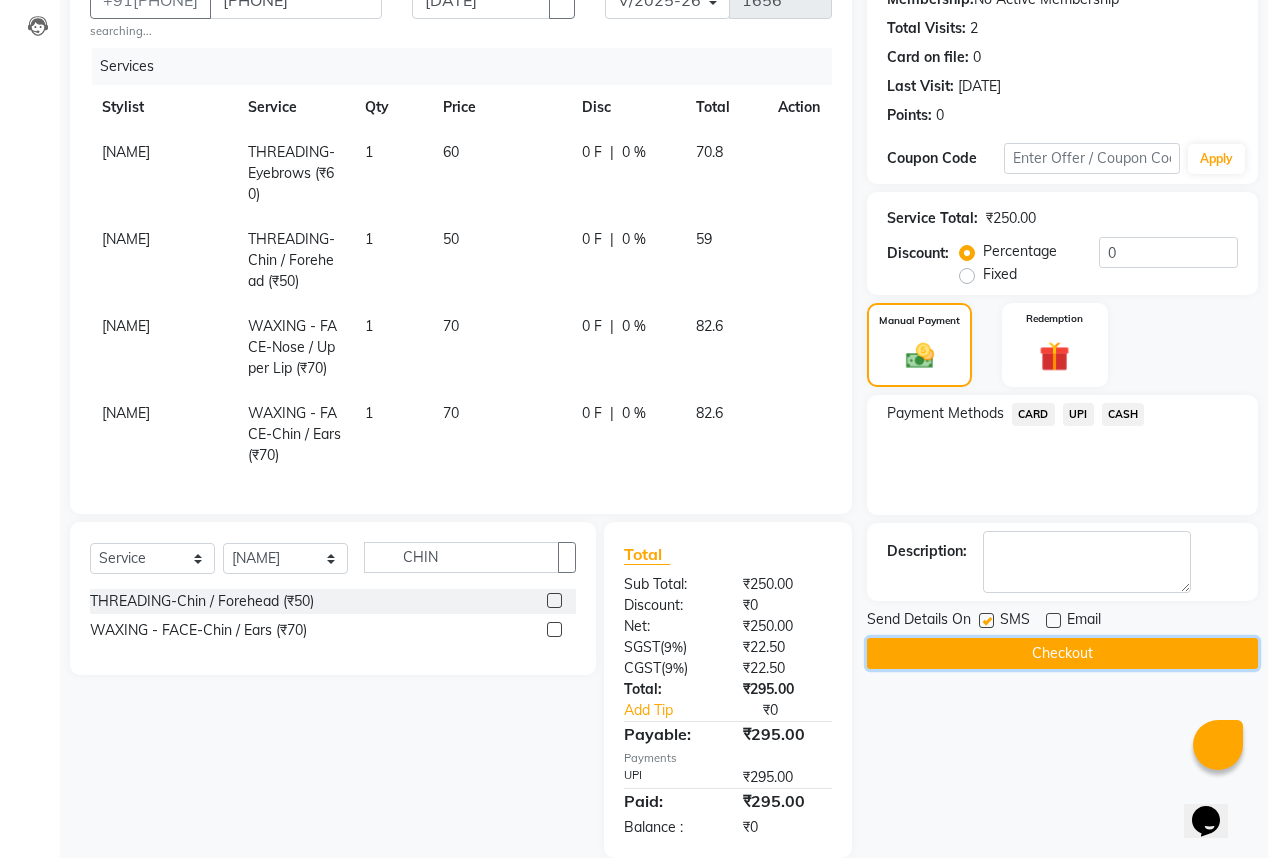 click on "Checkout" at bounding box center [1062, 653] 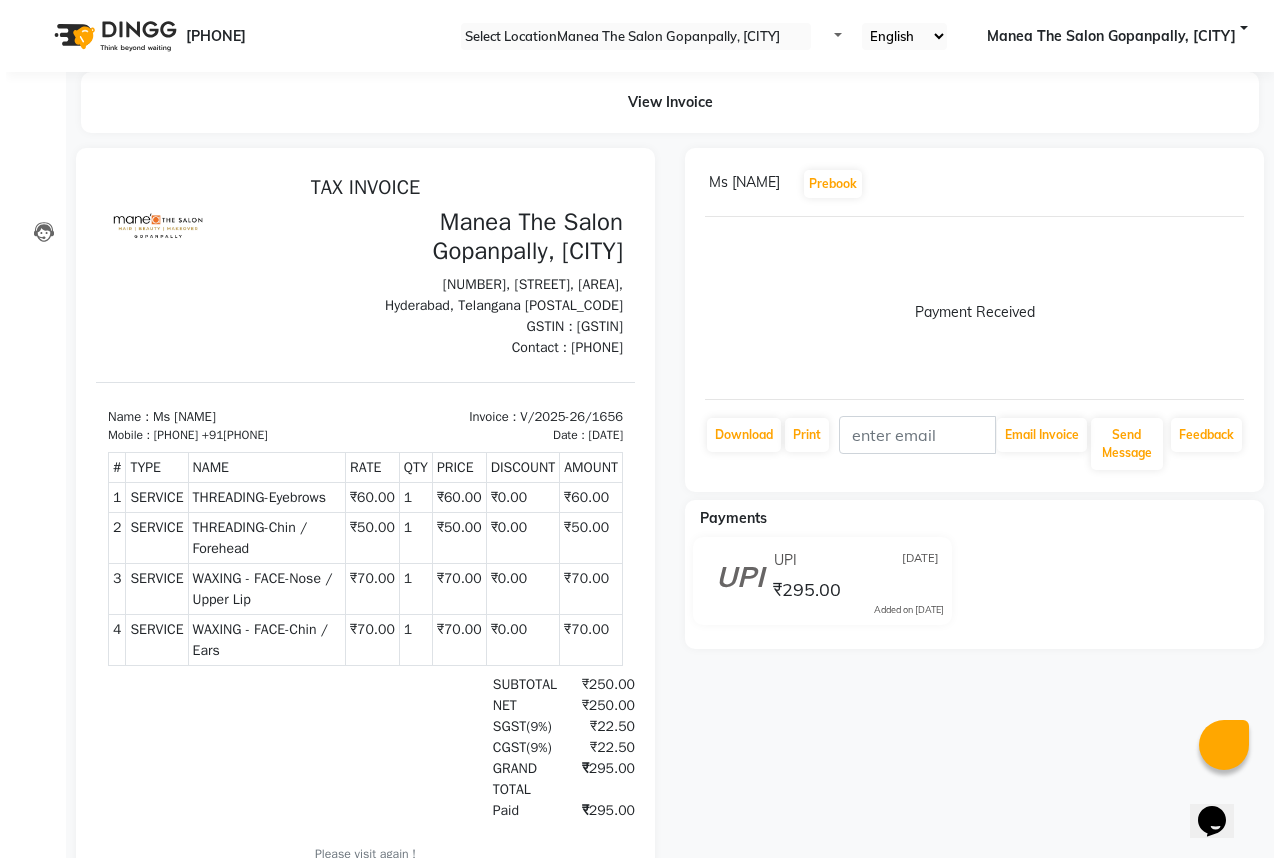 scroll, scrollTop: 0, scrollLeft: 0, axis: both 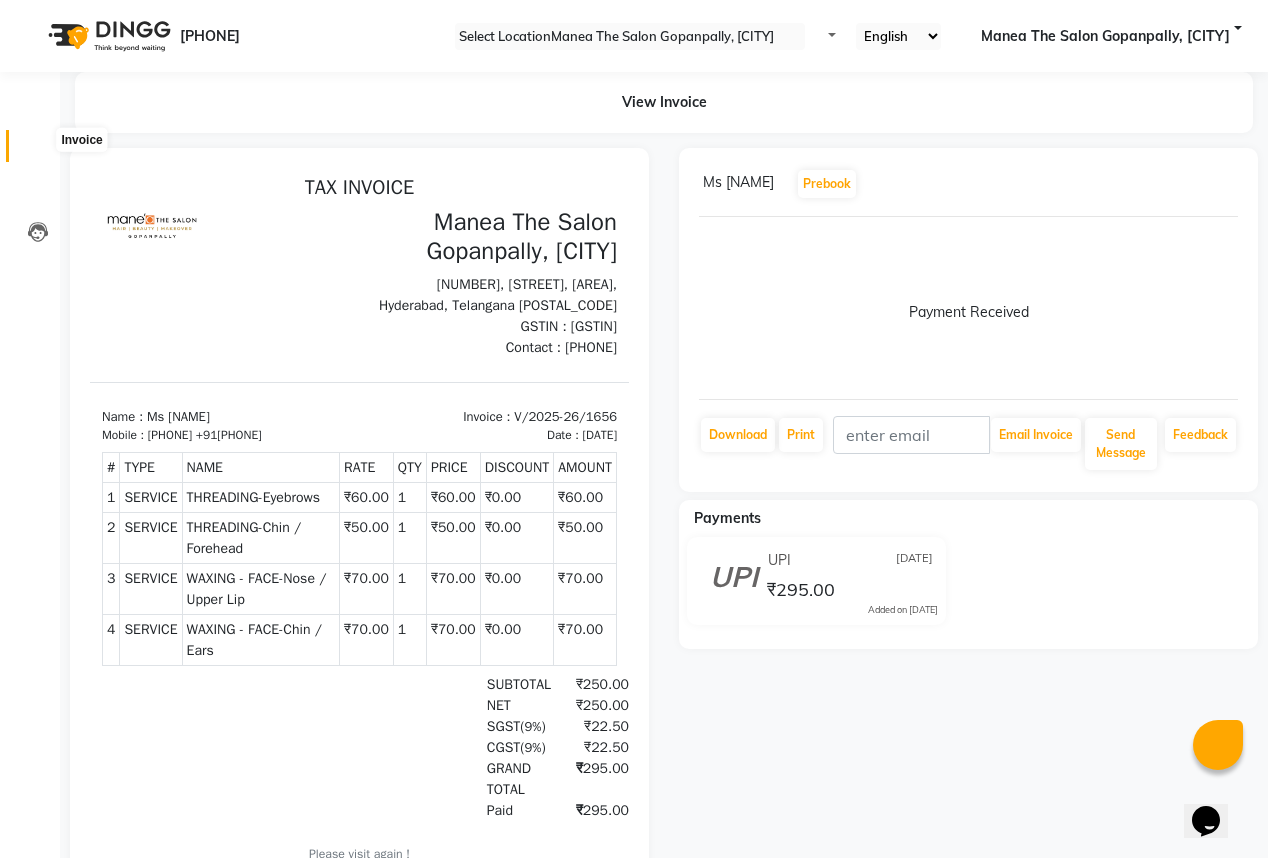 click at bounding box center (38, 151) 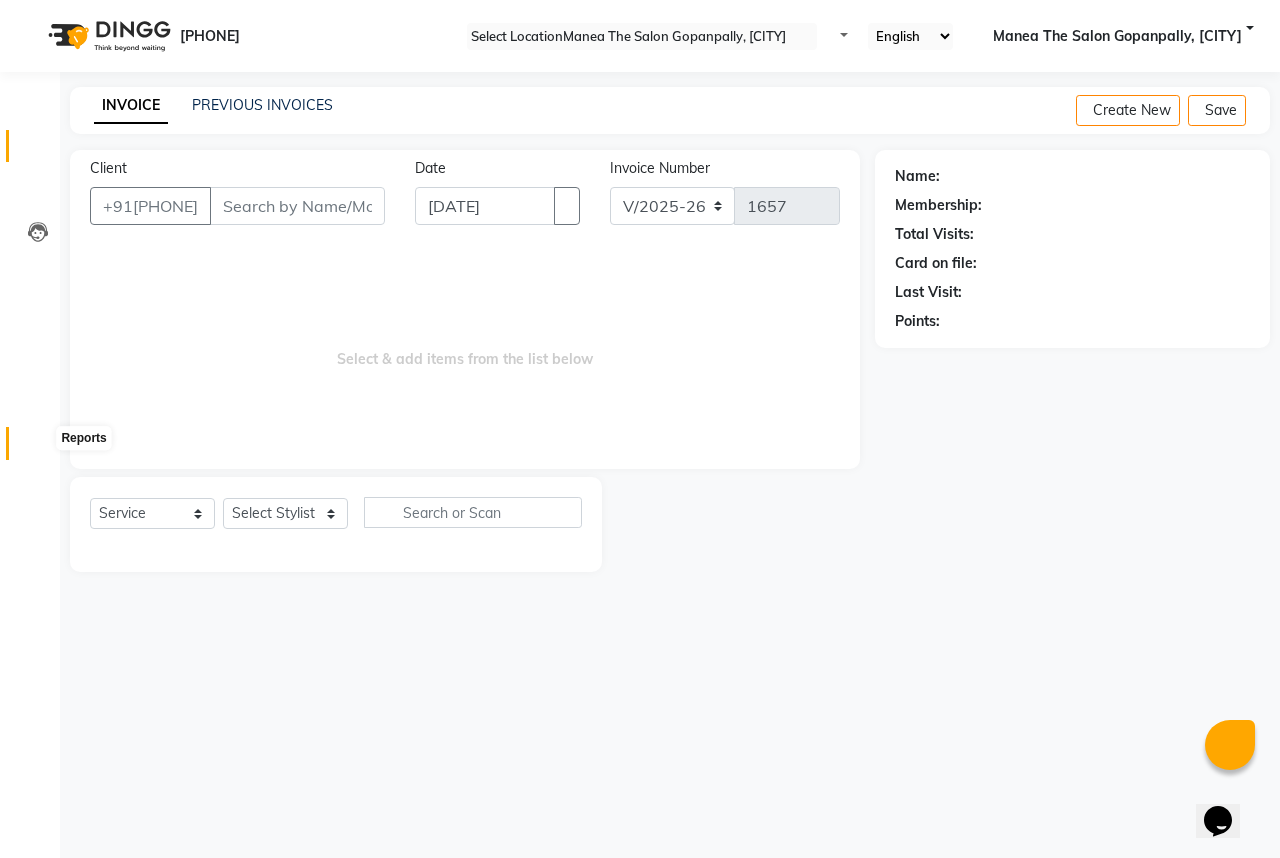 click at bounding box center (38, 448) 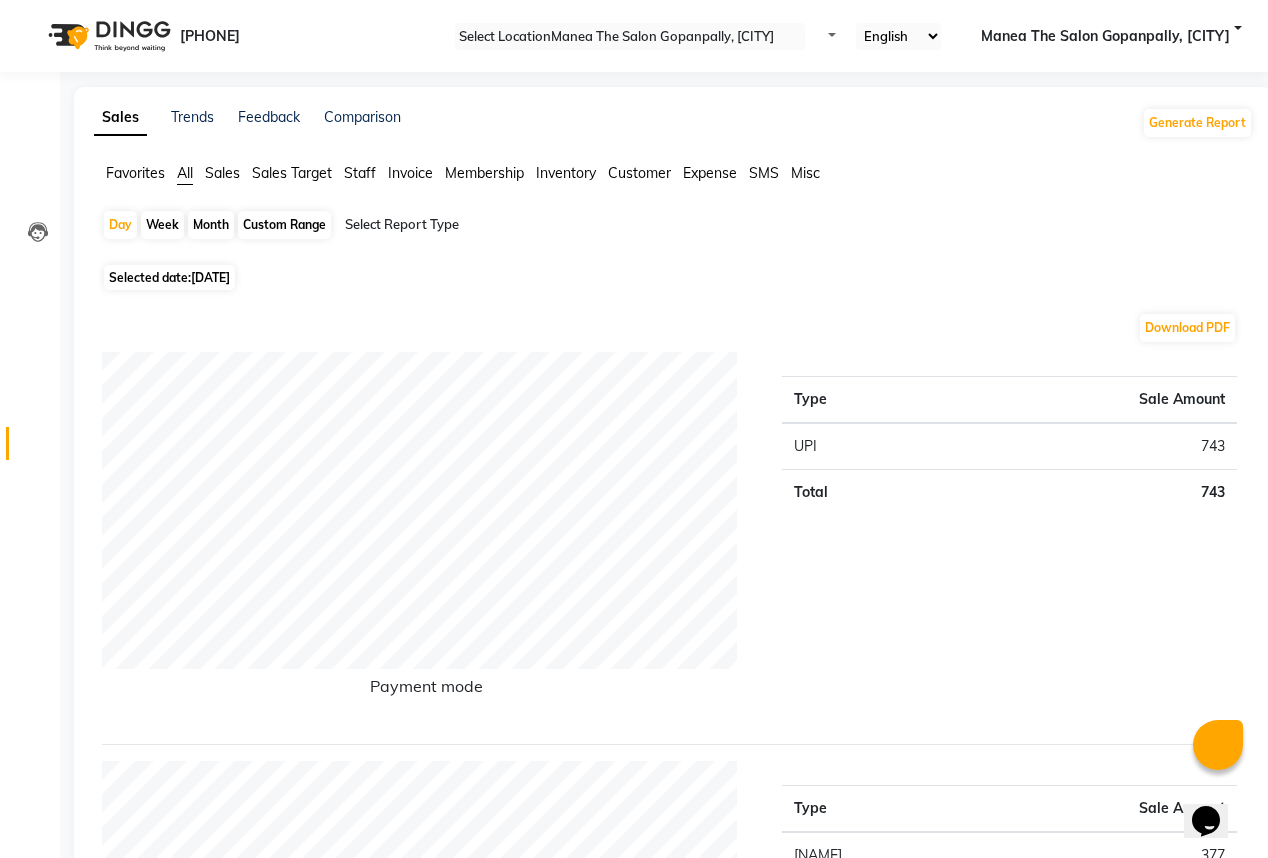 drag, startPoint x: 201, startPoint y: 219, endPoint x: 220, endPoint y: 220, distance: 19.026299 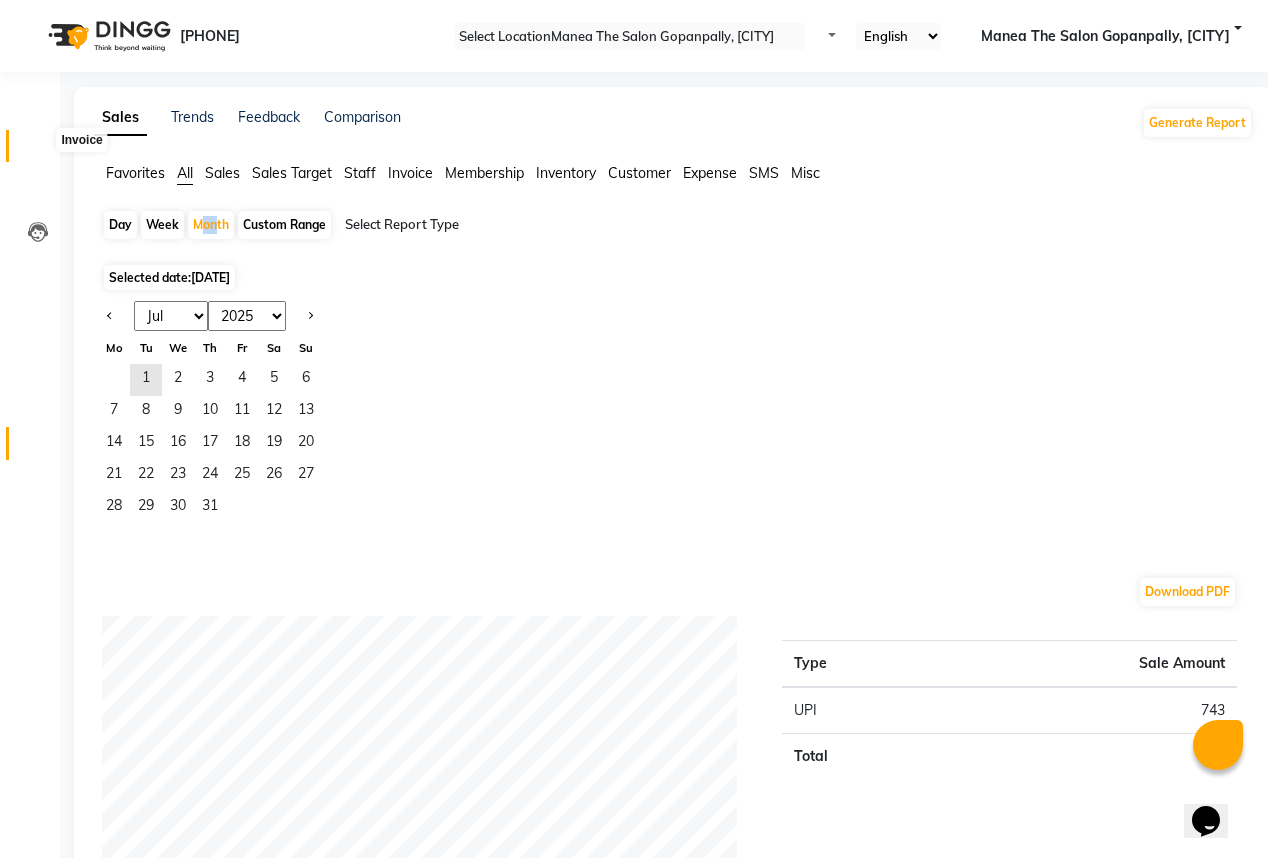 click at bounding box center [38, 151] 